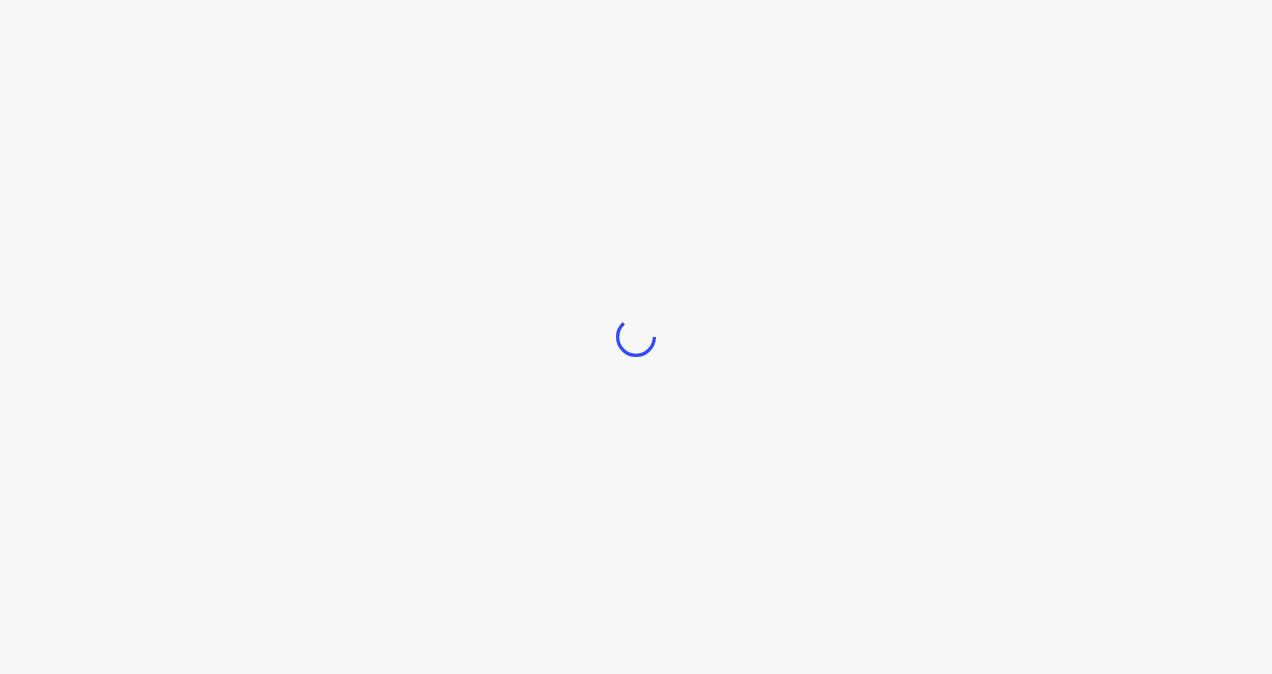 scroll, scrollTop: 0, scrollLeft: 0, axis: both 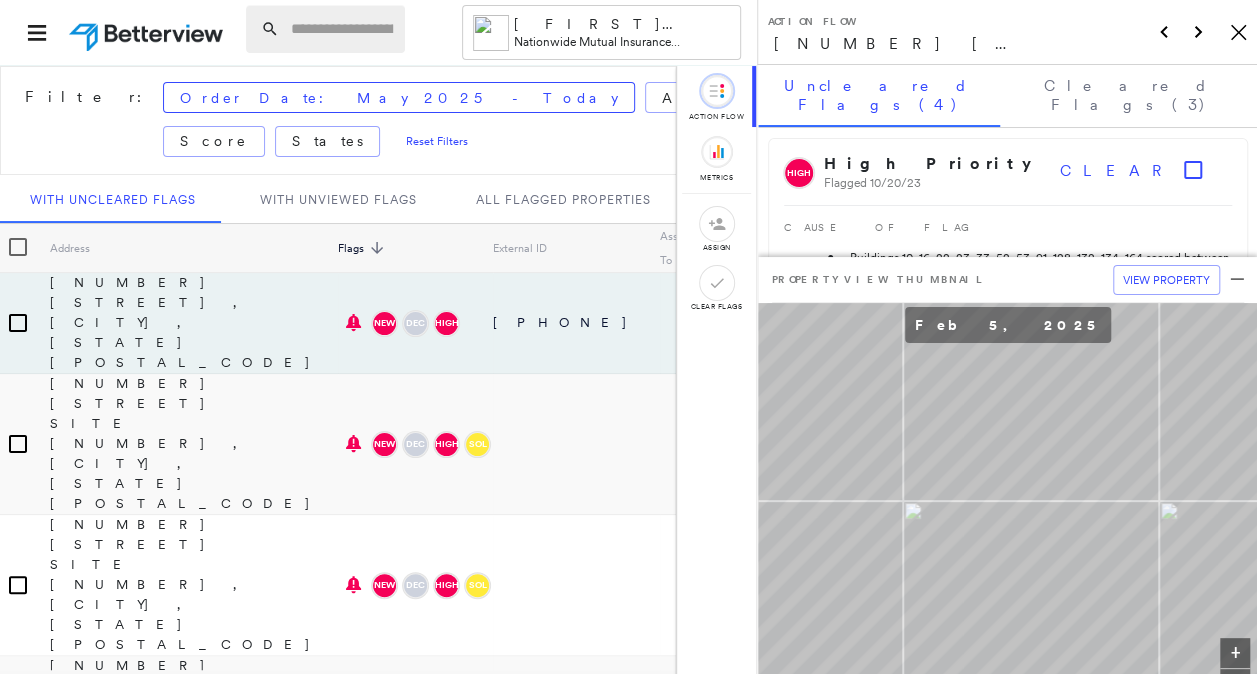 click at bounding box center (342, 29) 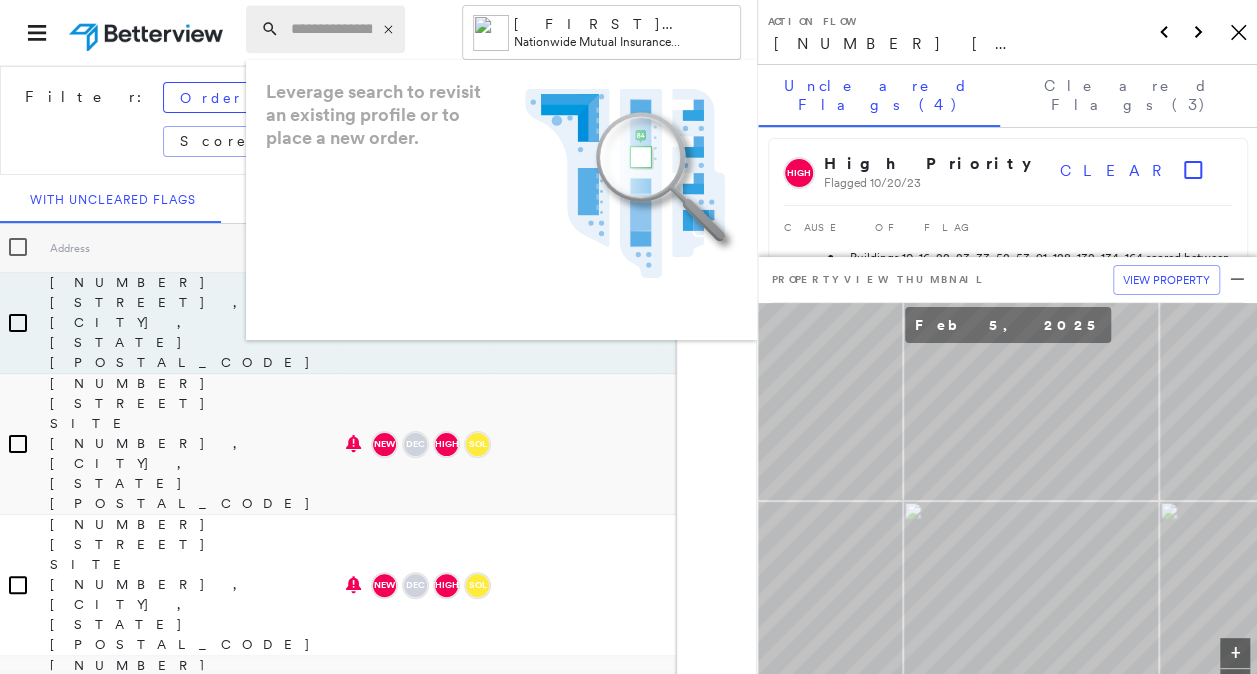 click at bounding box center (331, 29) 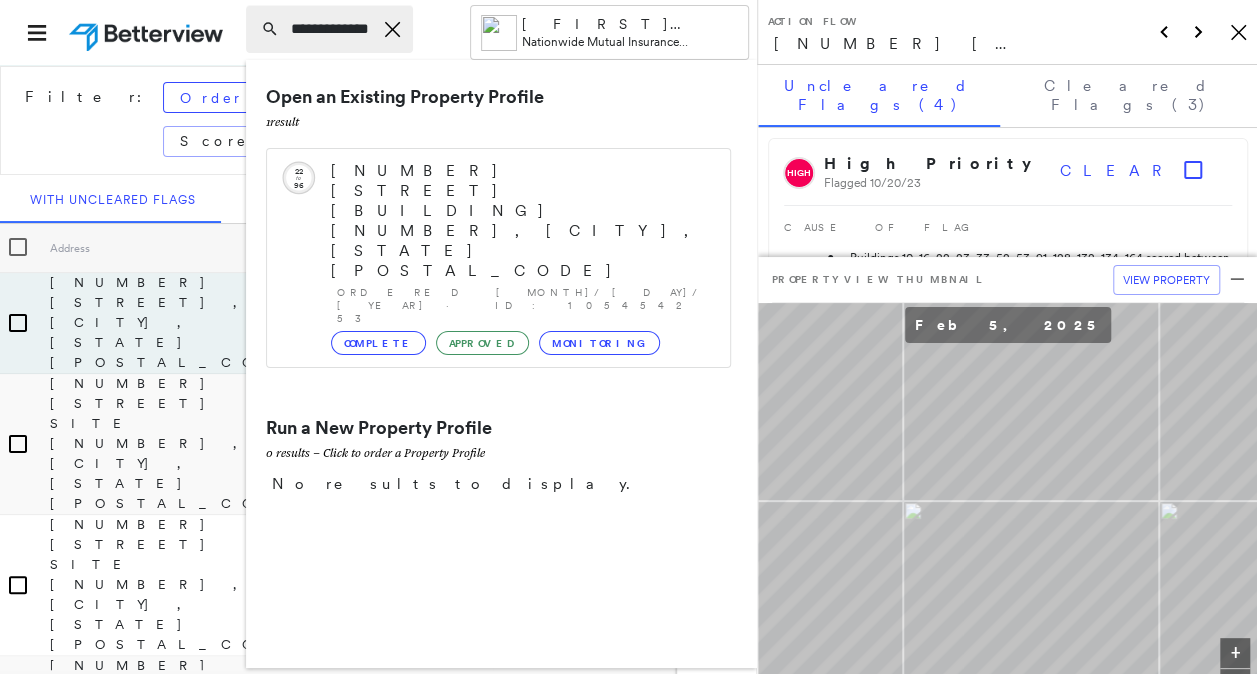 scroll, scrollTop: 0, scrollLeft: 7, axis: horizontal 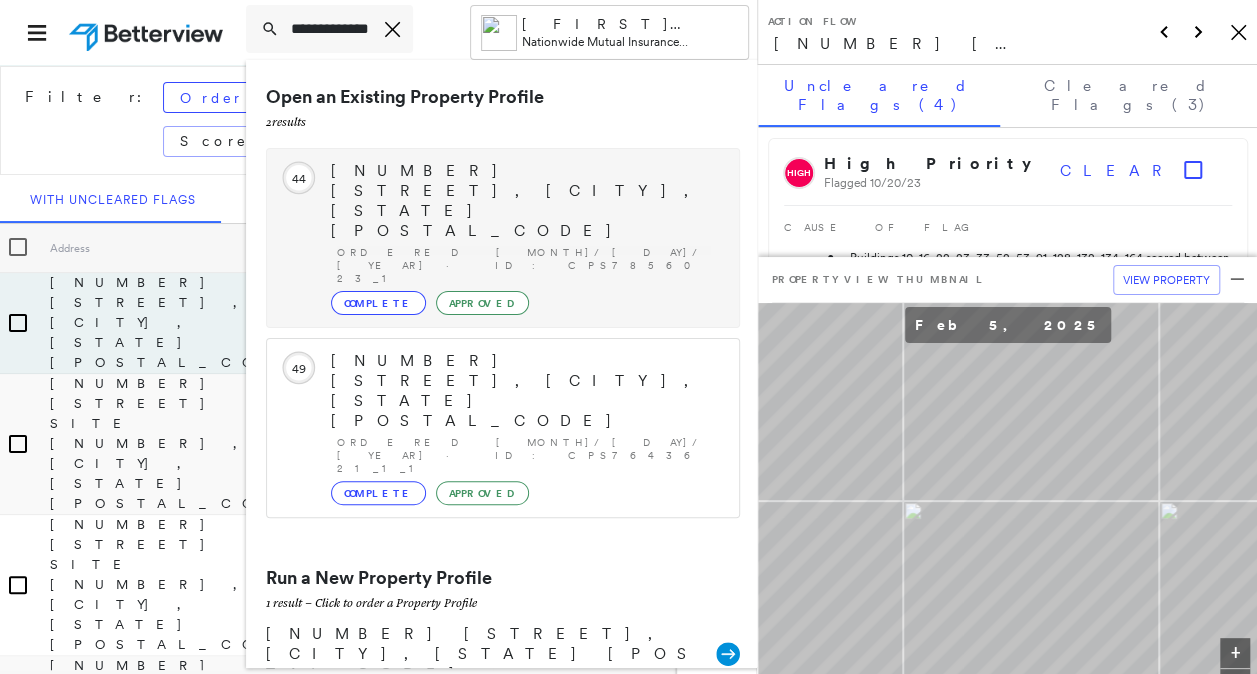 type on "**********" 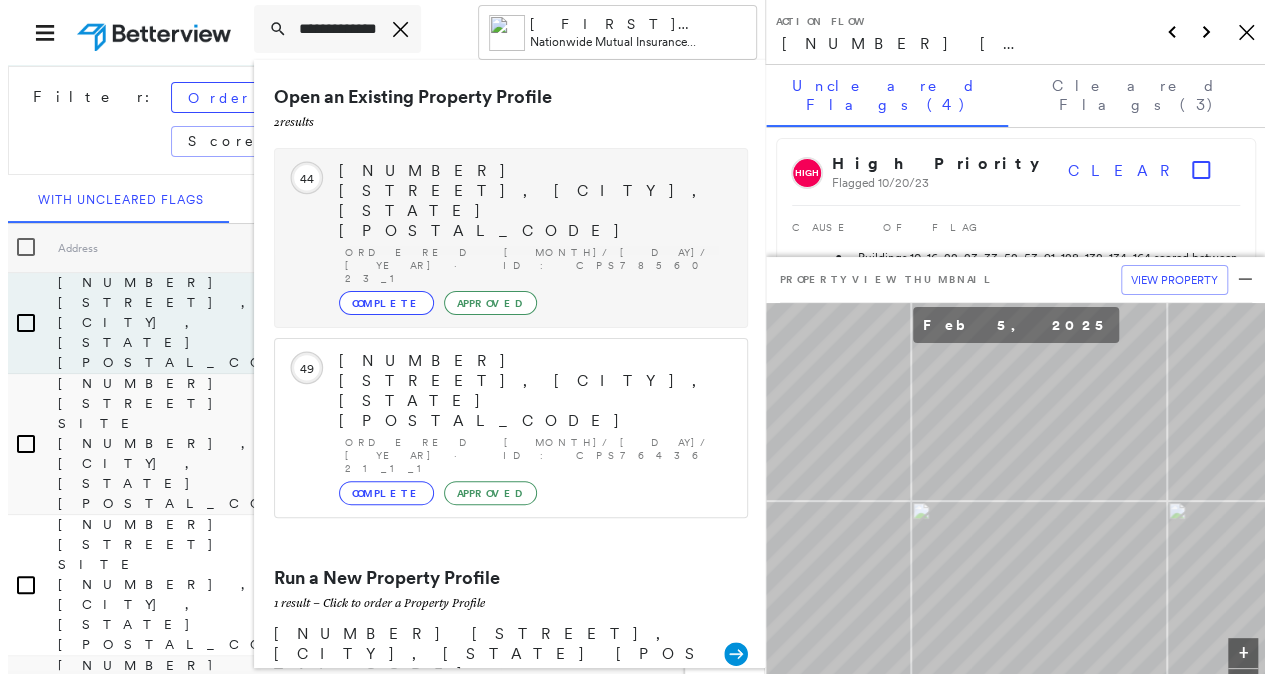 scroll, scrollTop: 0, scrollLeft: 0, axis: both 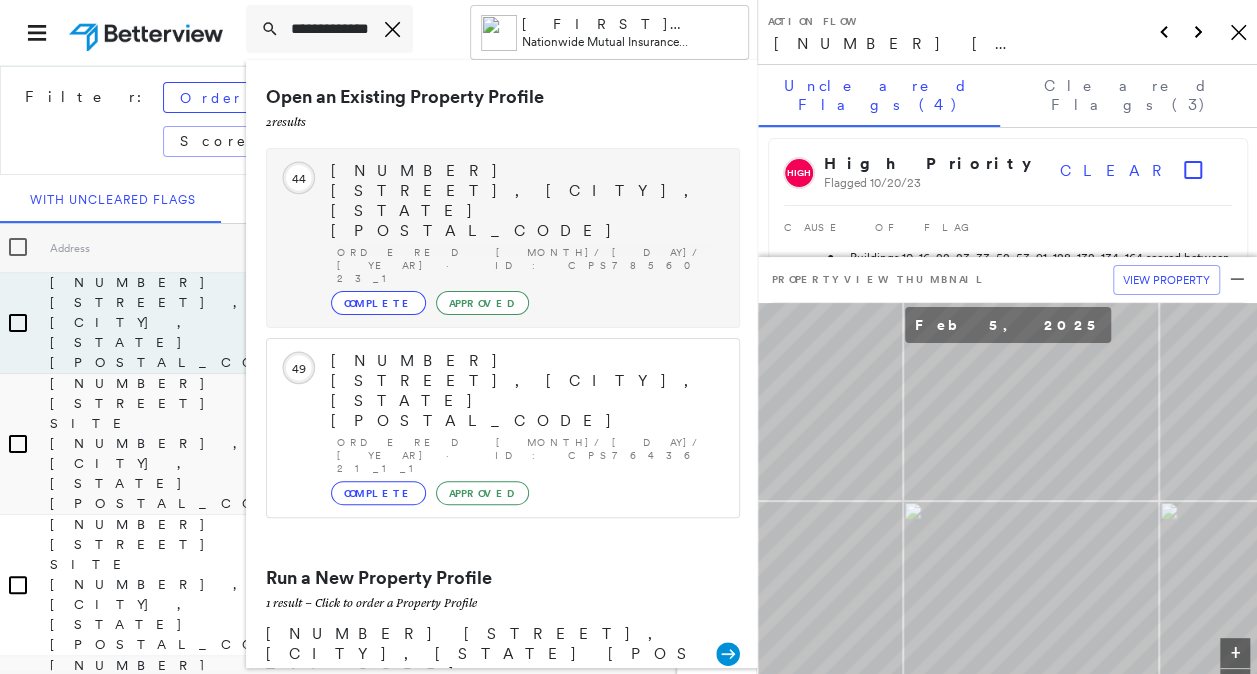 click on "[NUMBER] [STREET], [CITY], [STATE] [POSTAL_CODE] Ordered [MONTH]/[DAY]/[YEAR] · ID: CPS7856023_1 Complete Approved" at bounding box center (525, 238) 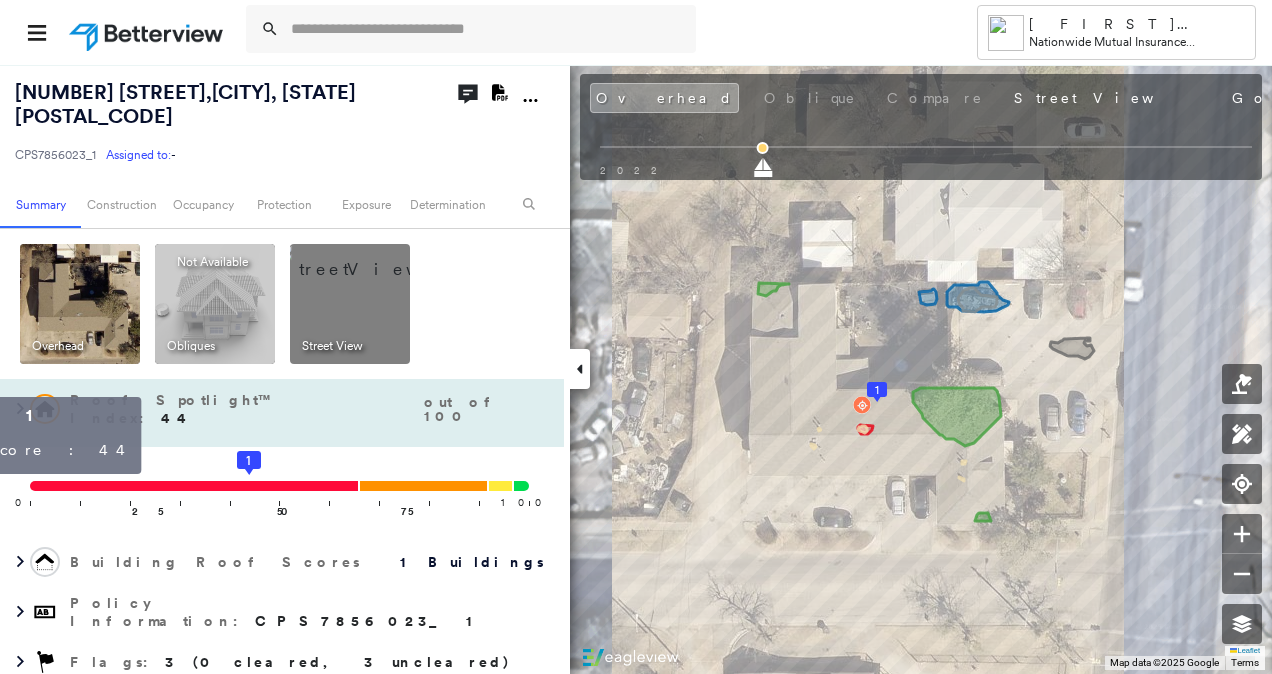 click 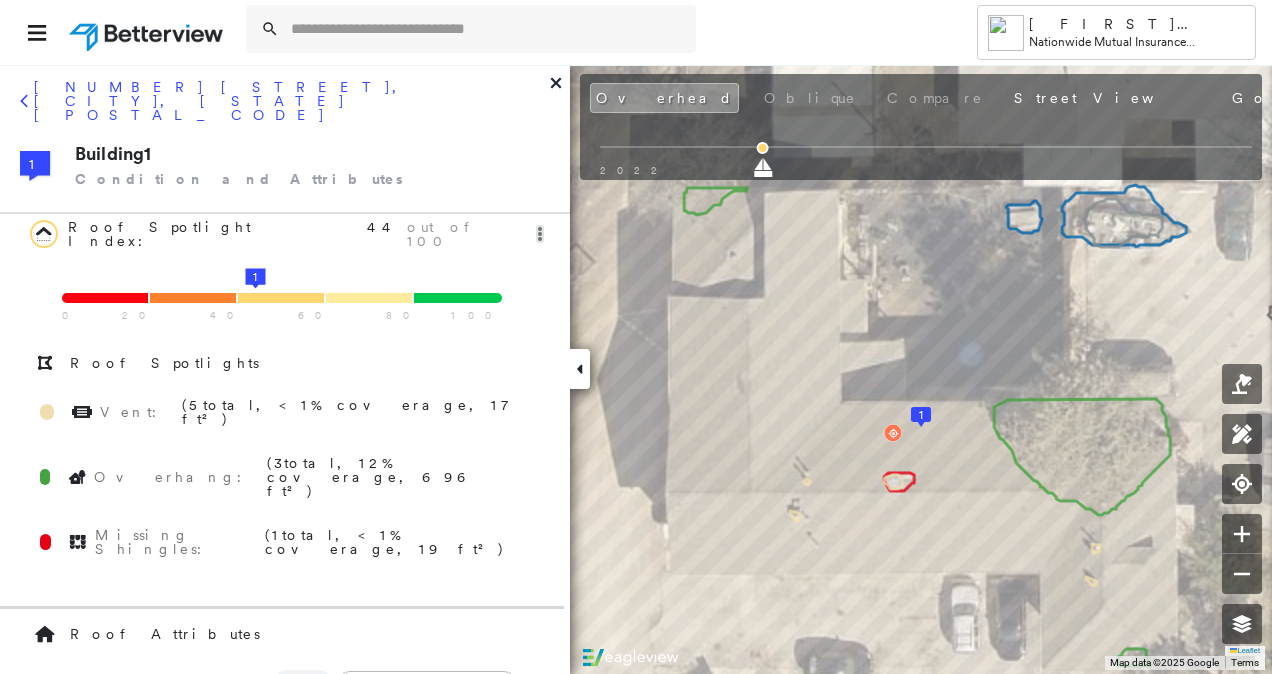 scroll, scrollTop: 0, scrollLeft: 0, axis: both 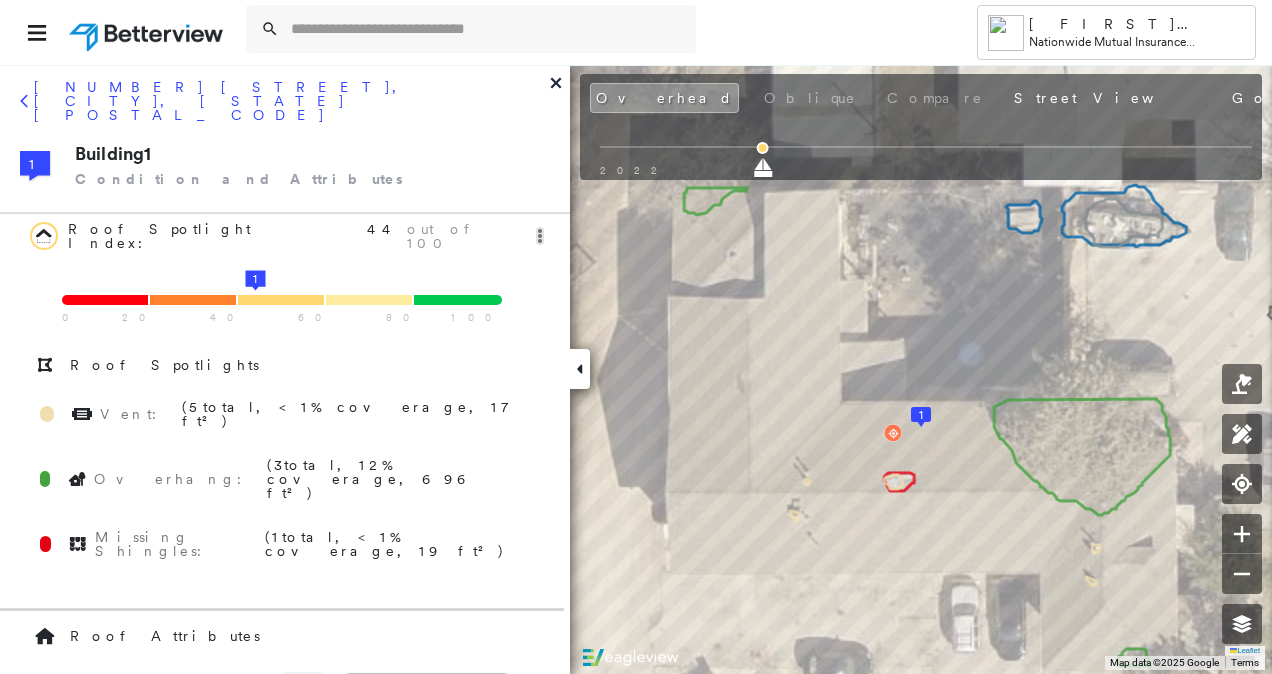 click 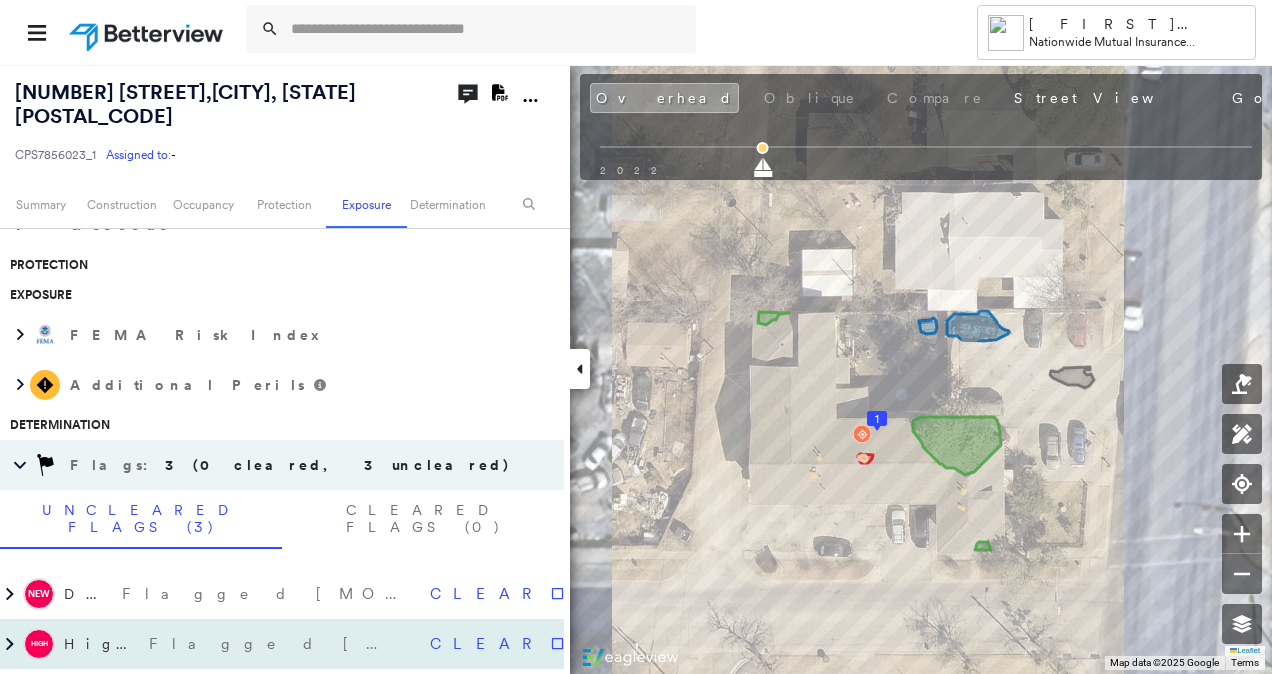 scroll, scrollTop: 1200, scrollLeft: 0, axis: vertical 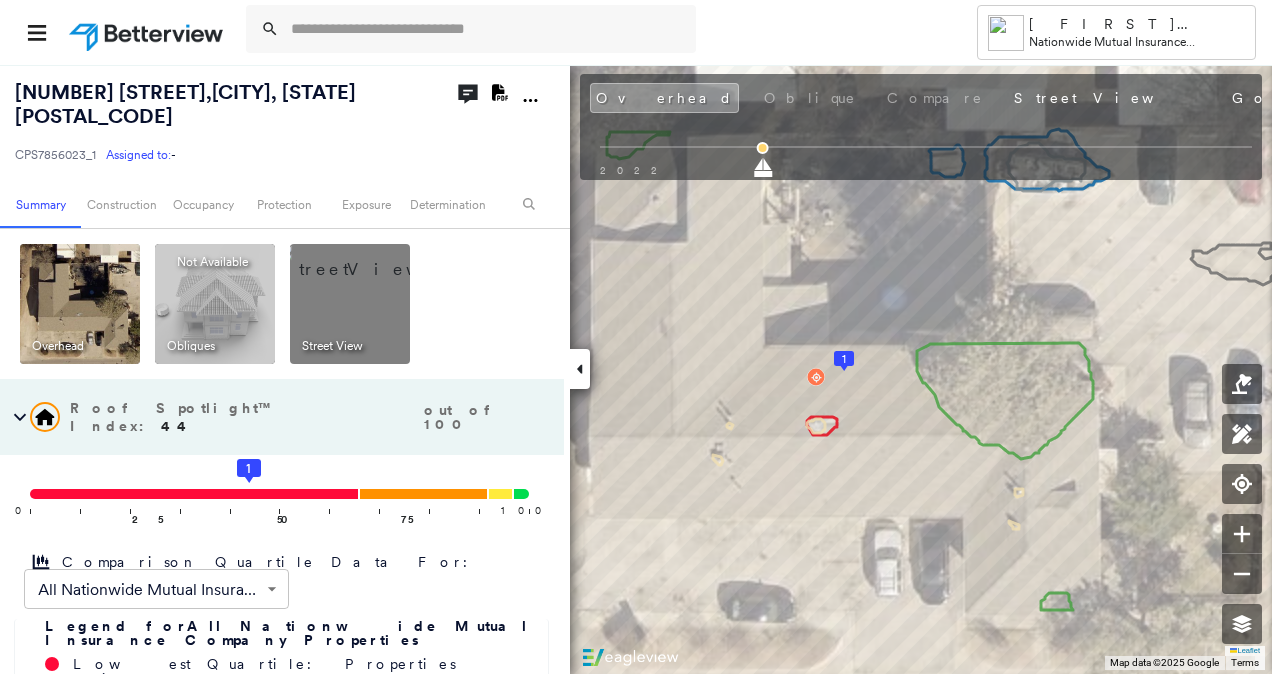 click 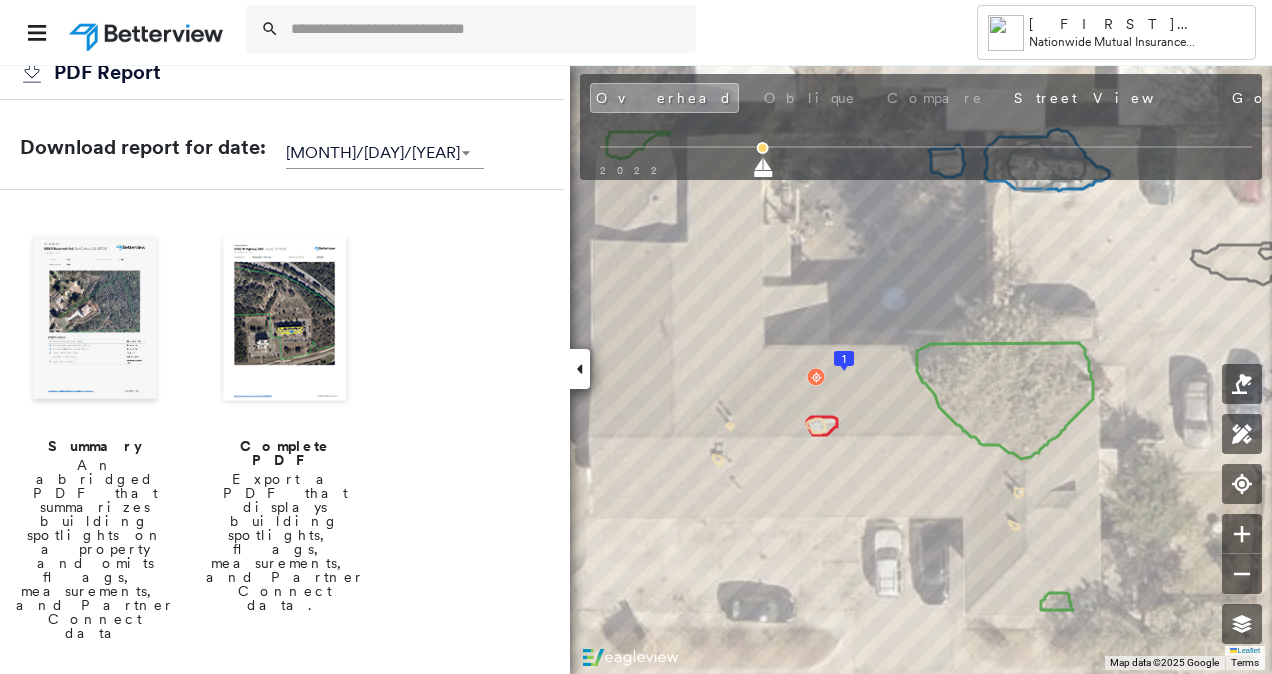 scroll, scrollTop: 100, scrollLeft: 0, axis: vertical 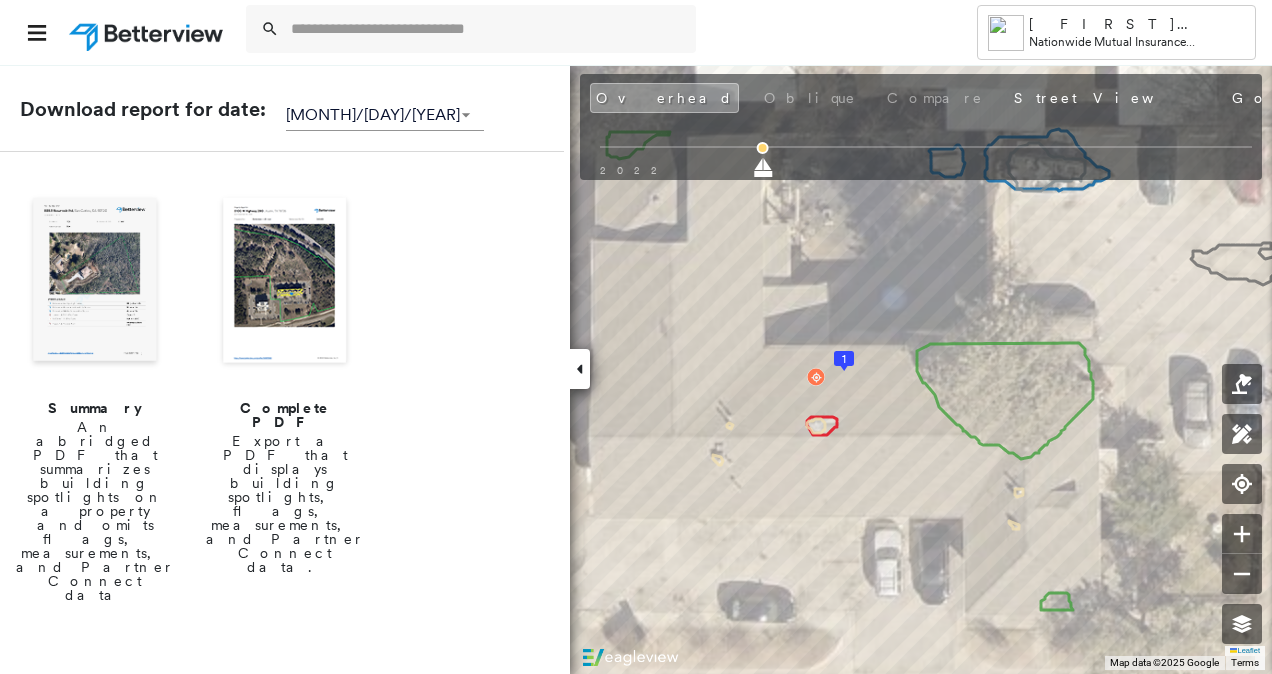 click on "[MONTH] [DAY], [YEAR]" at bounding box center [1660, 100] 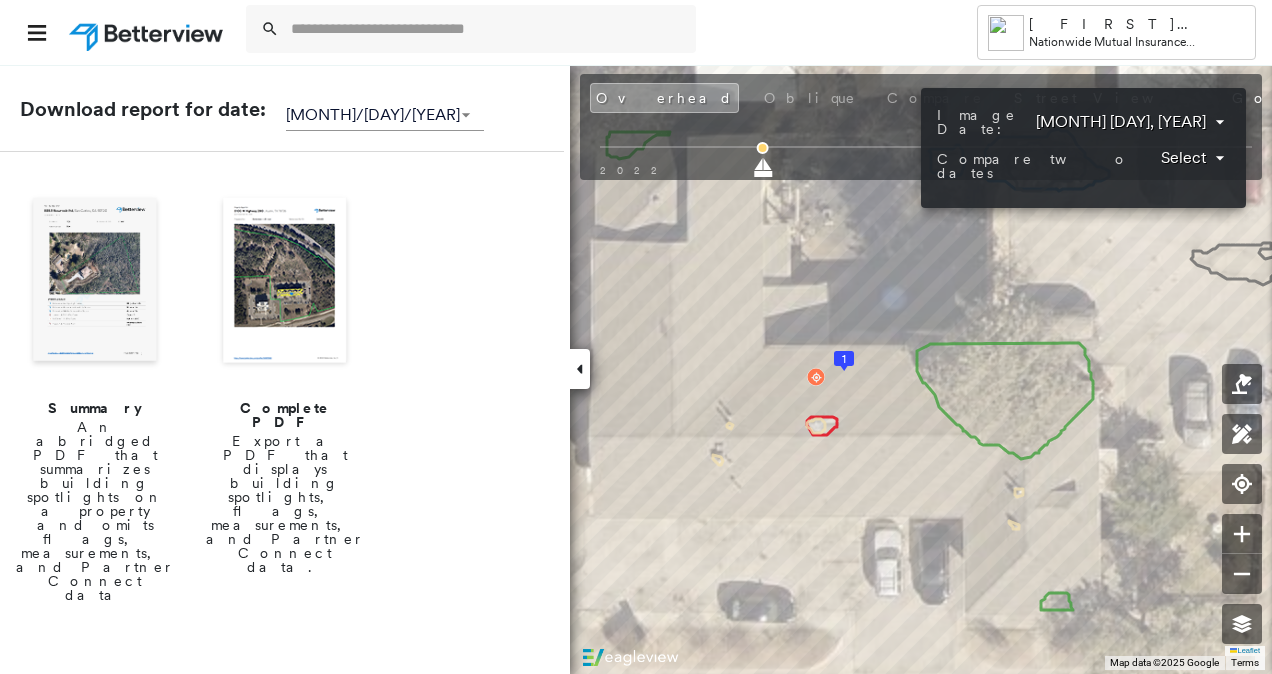 click at bounding box center [636, 337] 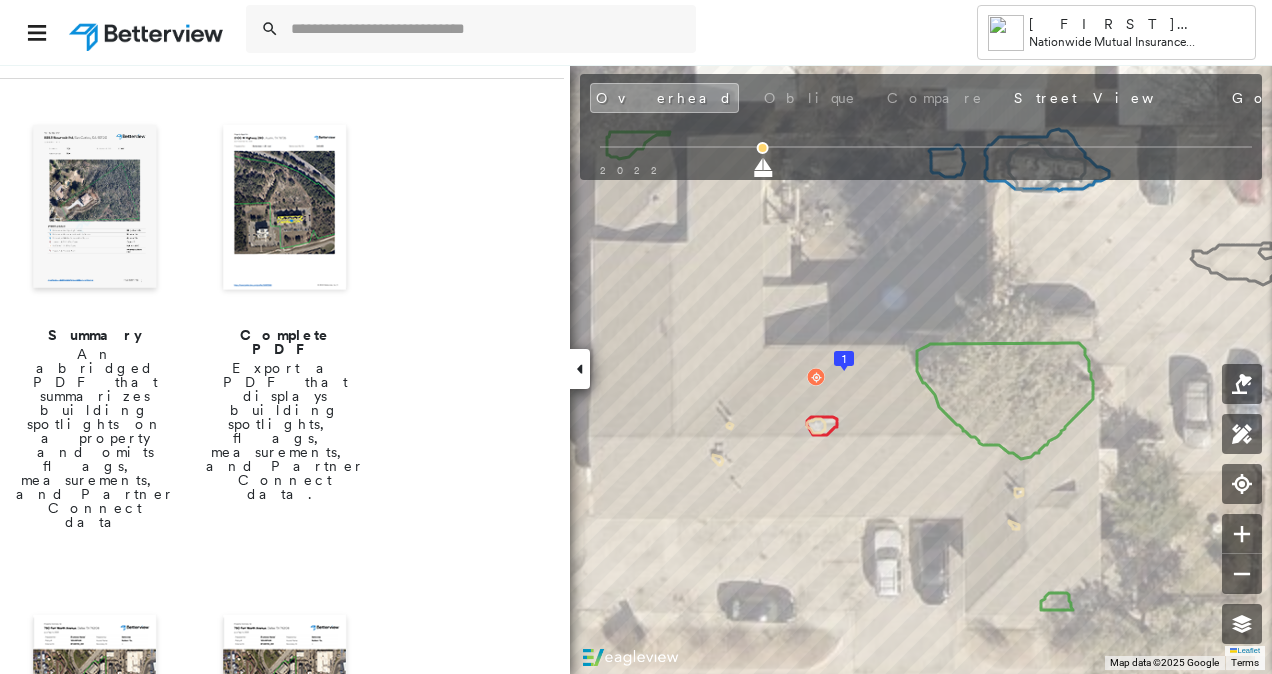 scroll, scrollTop: 200, scrollLeft: 0, axis: vertical 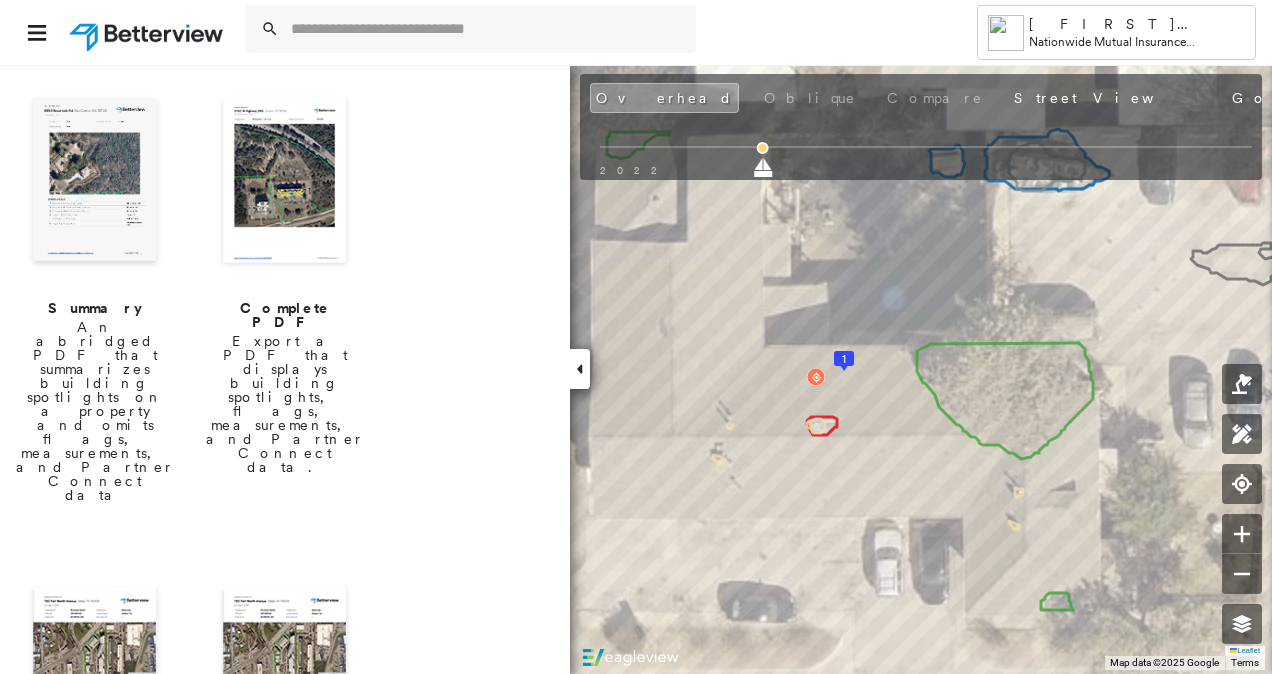 click at bounding box center (285, 182) 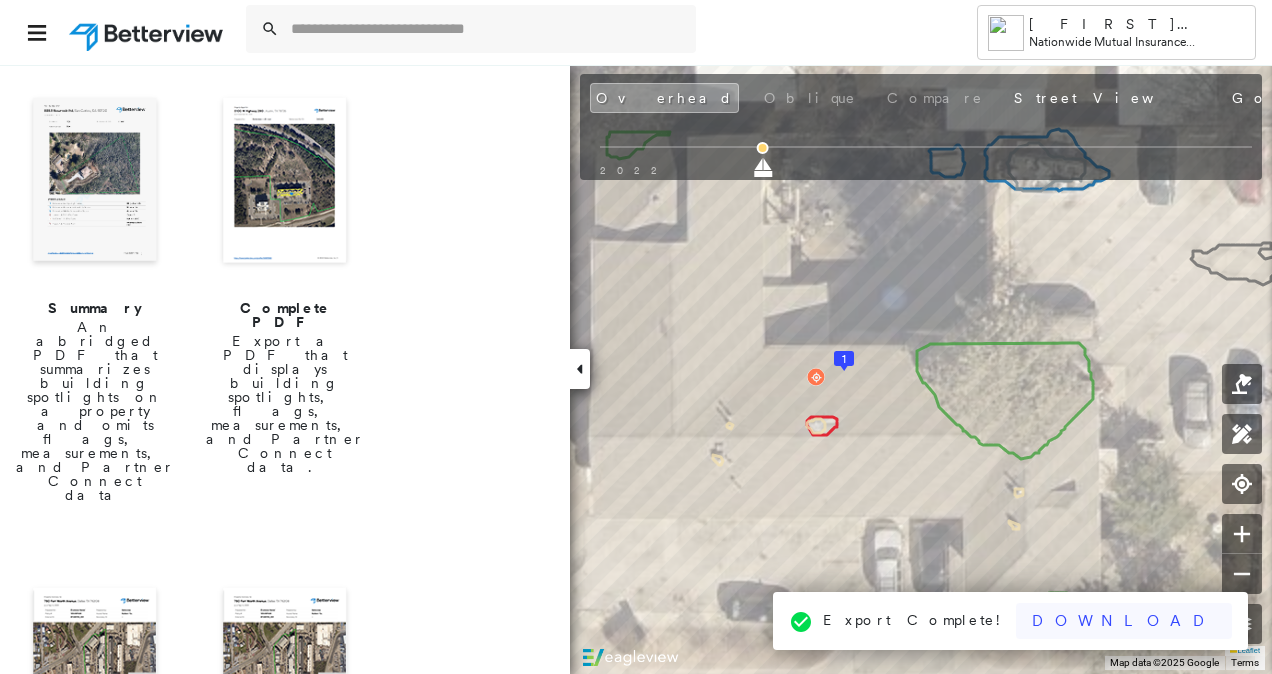 click on "Download" at bounding box center (1124, 621) 